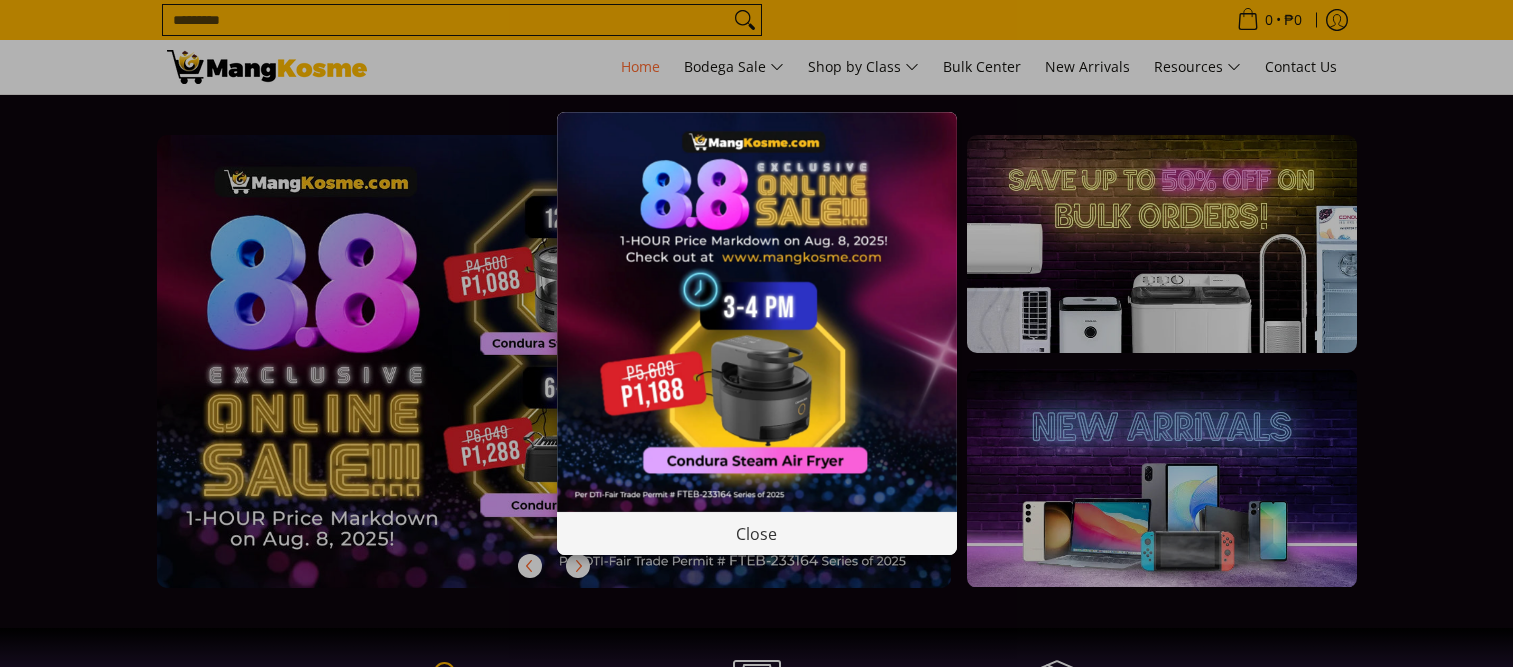 scroll, scrollTop: 0, scrollLeft: 0, axis: both 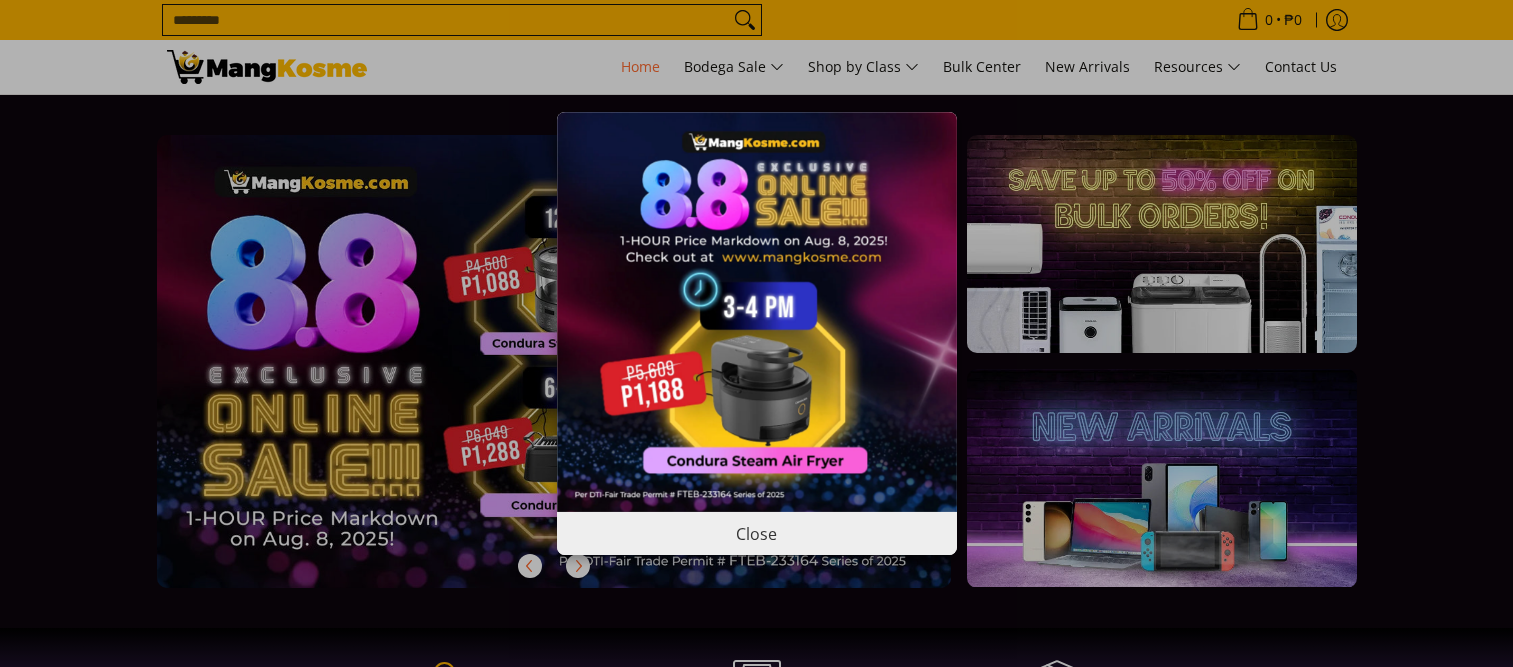 click on "Close" at bounding box center (757, 533) 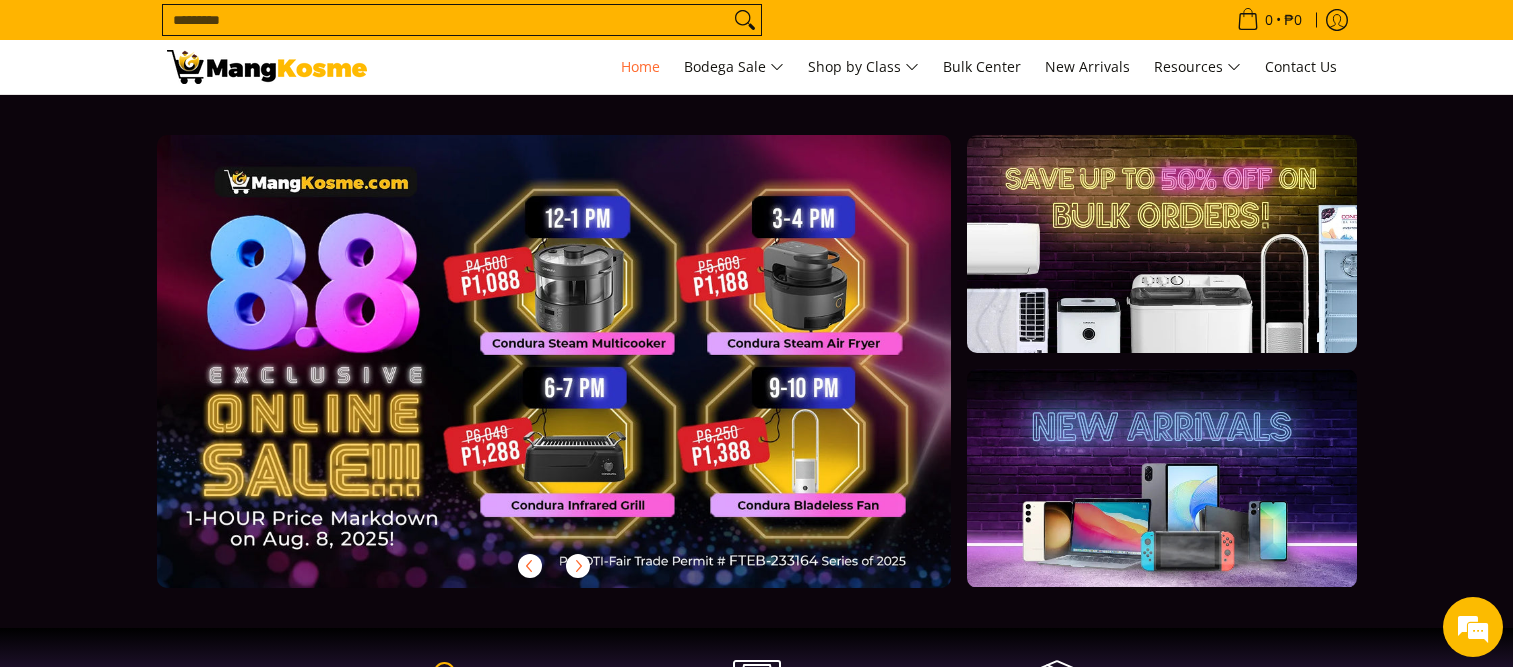 click at bounding box center (1161, 244) 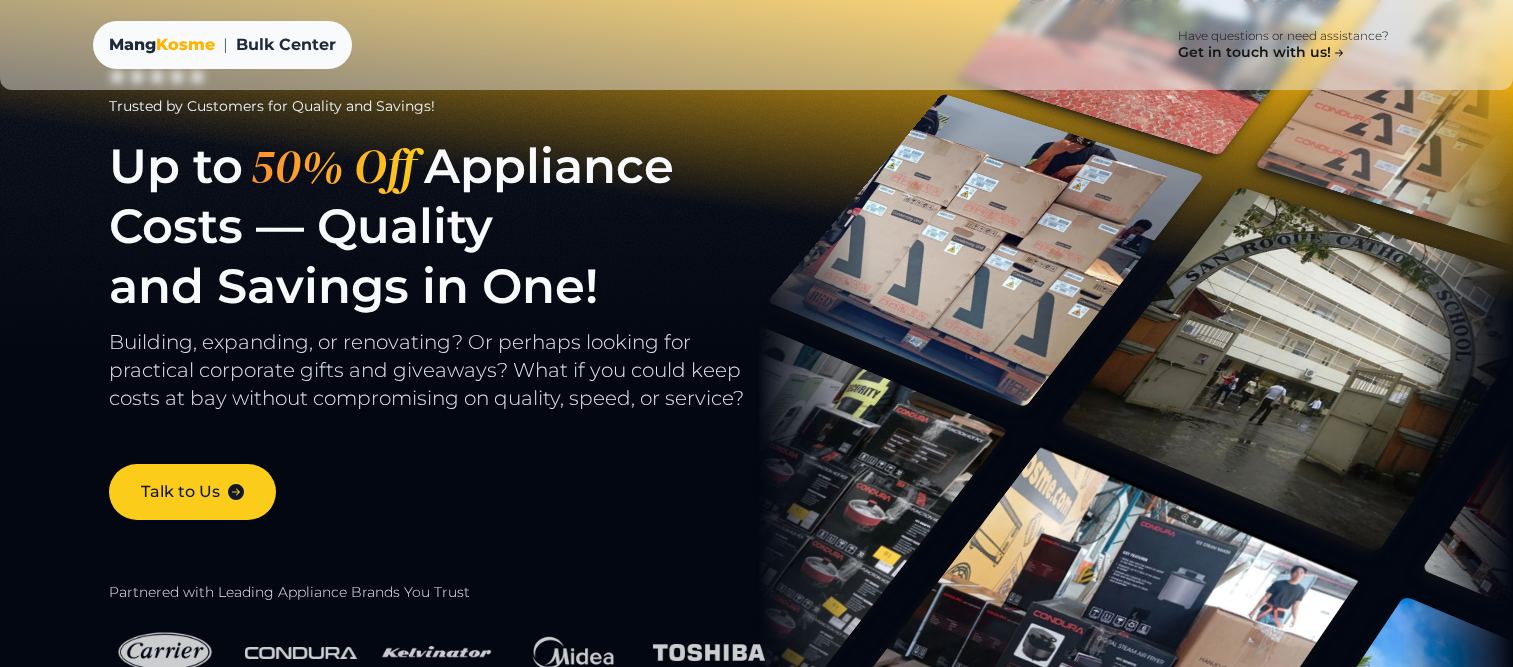 scroll, scrollTop: 0, scrollLeft: 0, axis: both 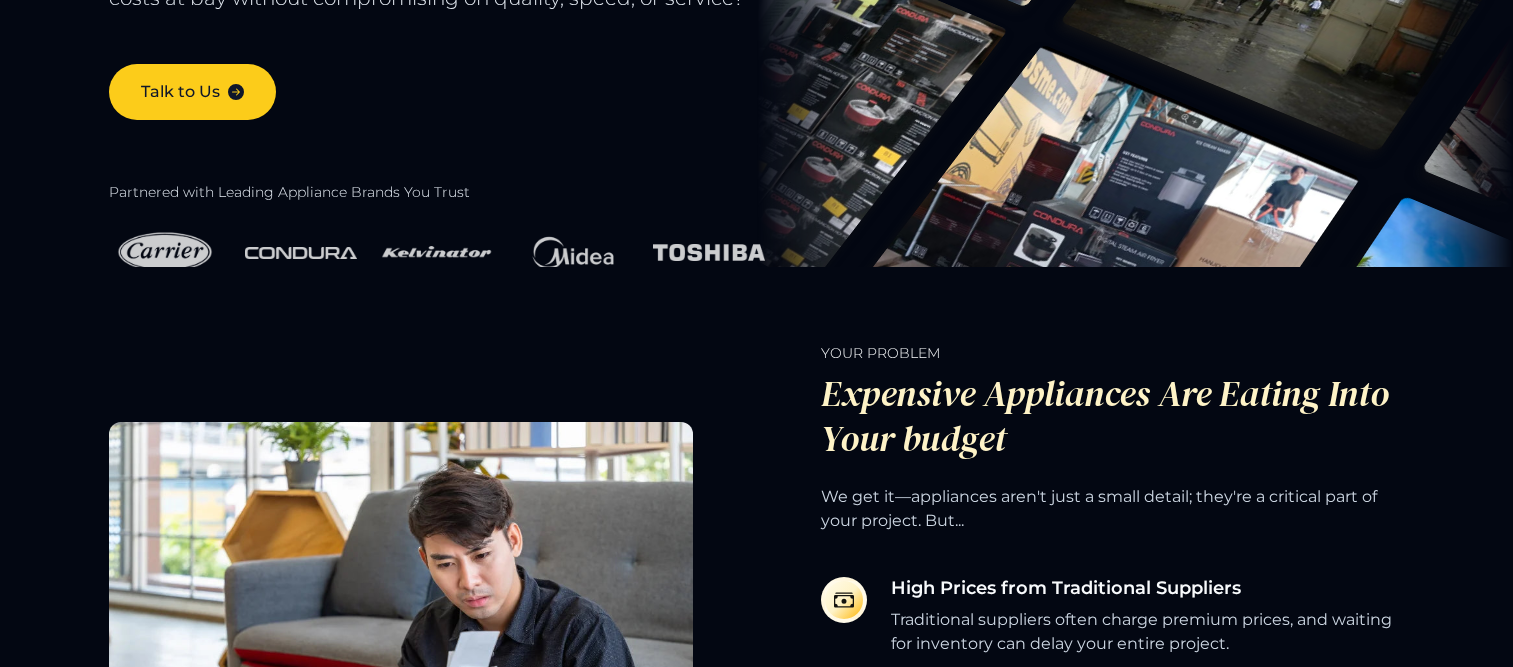 click at bounding box center [165, 252] 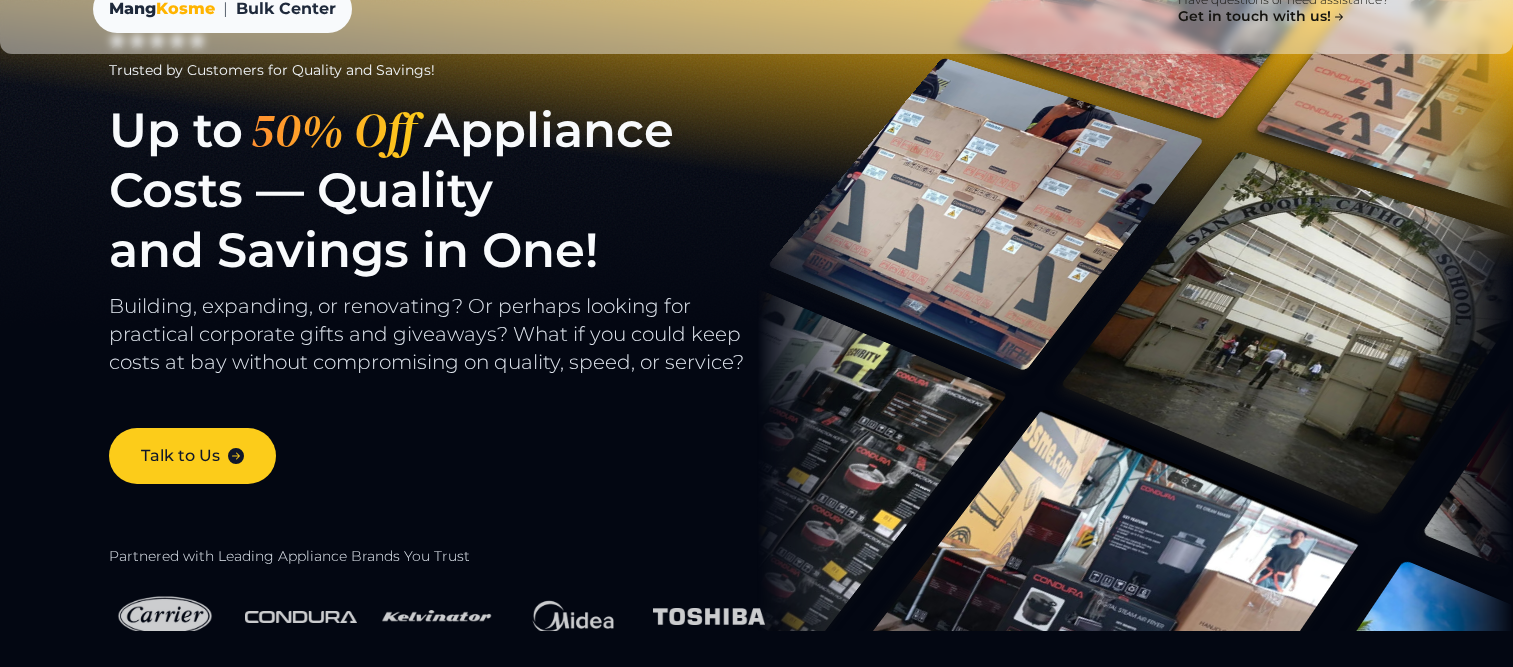 scroll, scrollTop: 0, scrollLeft: 0, axis: both 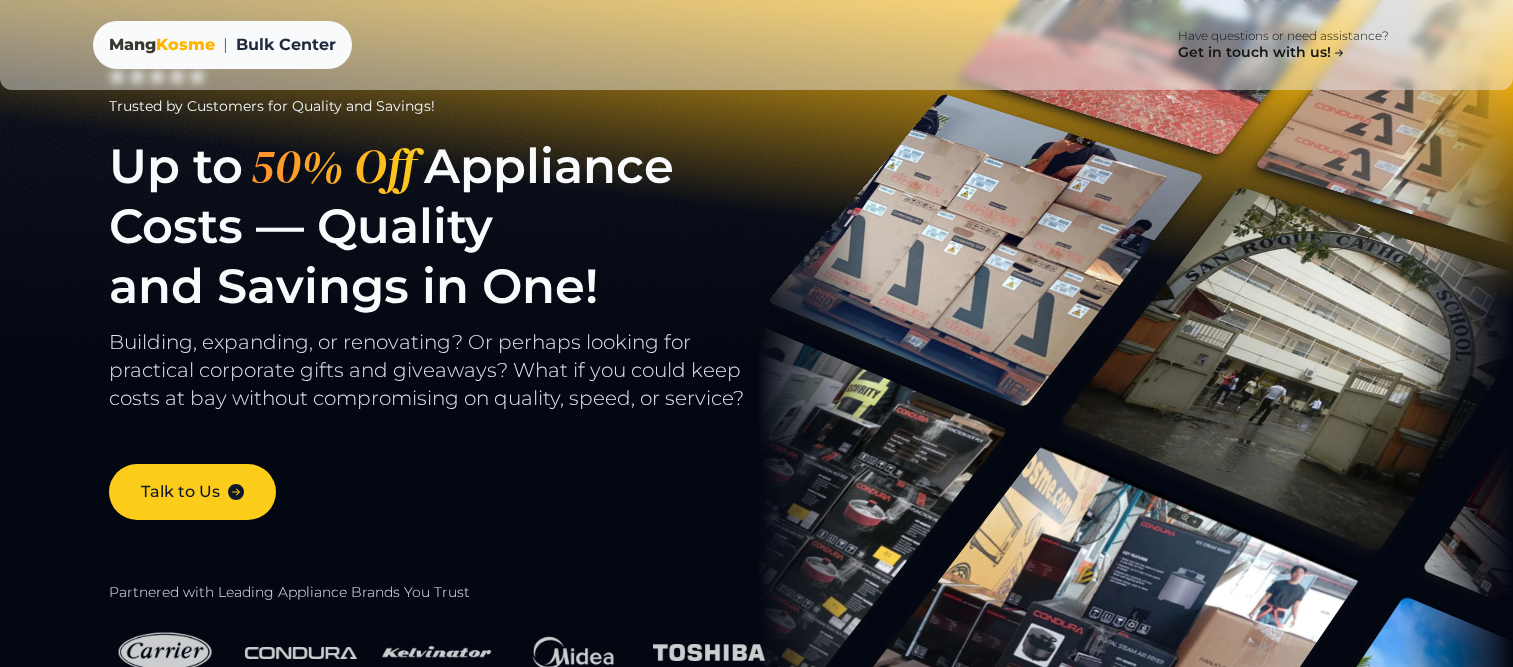 click on "Kosme" at bounding box center (185, 44) 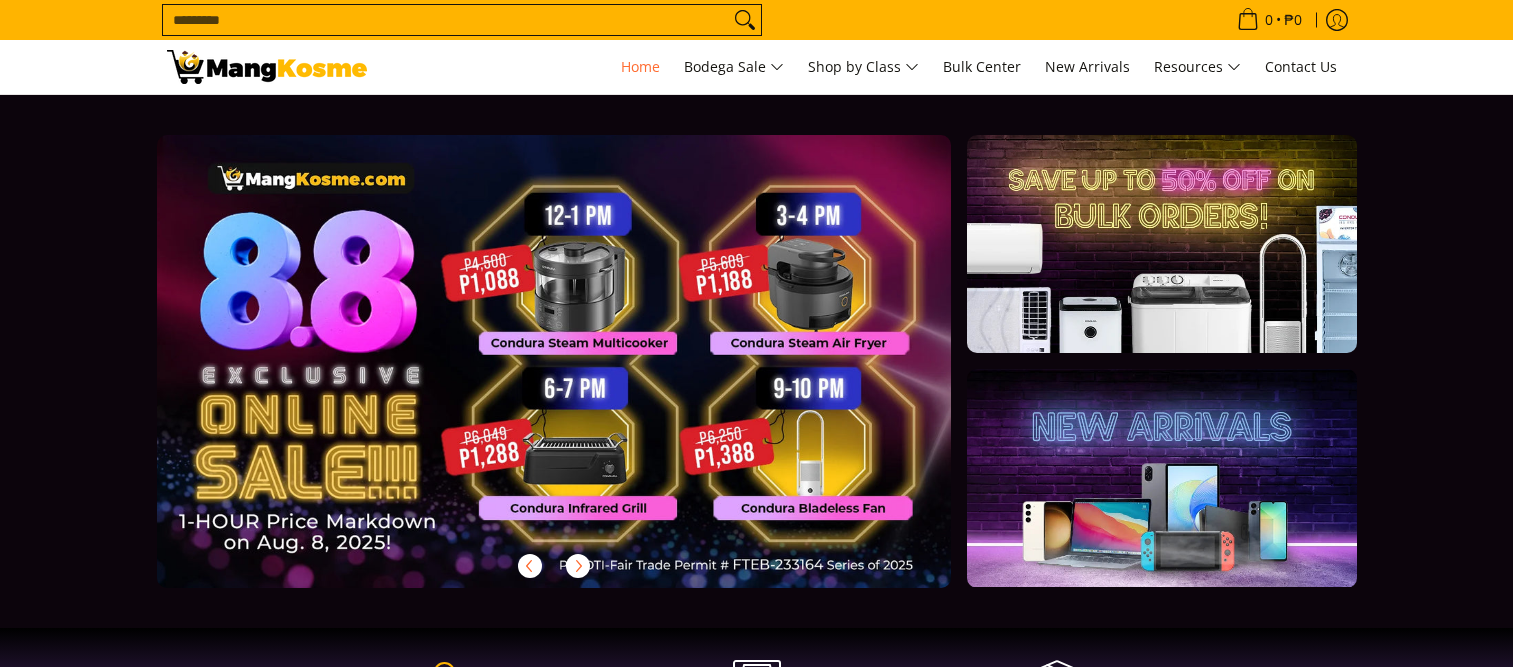 scroll, scrollTop: 0, scrollLeft: 0, axis: both 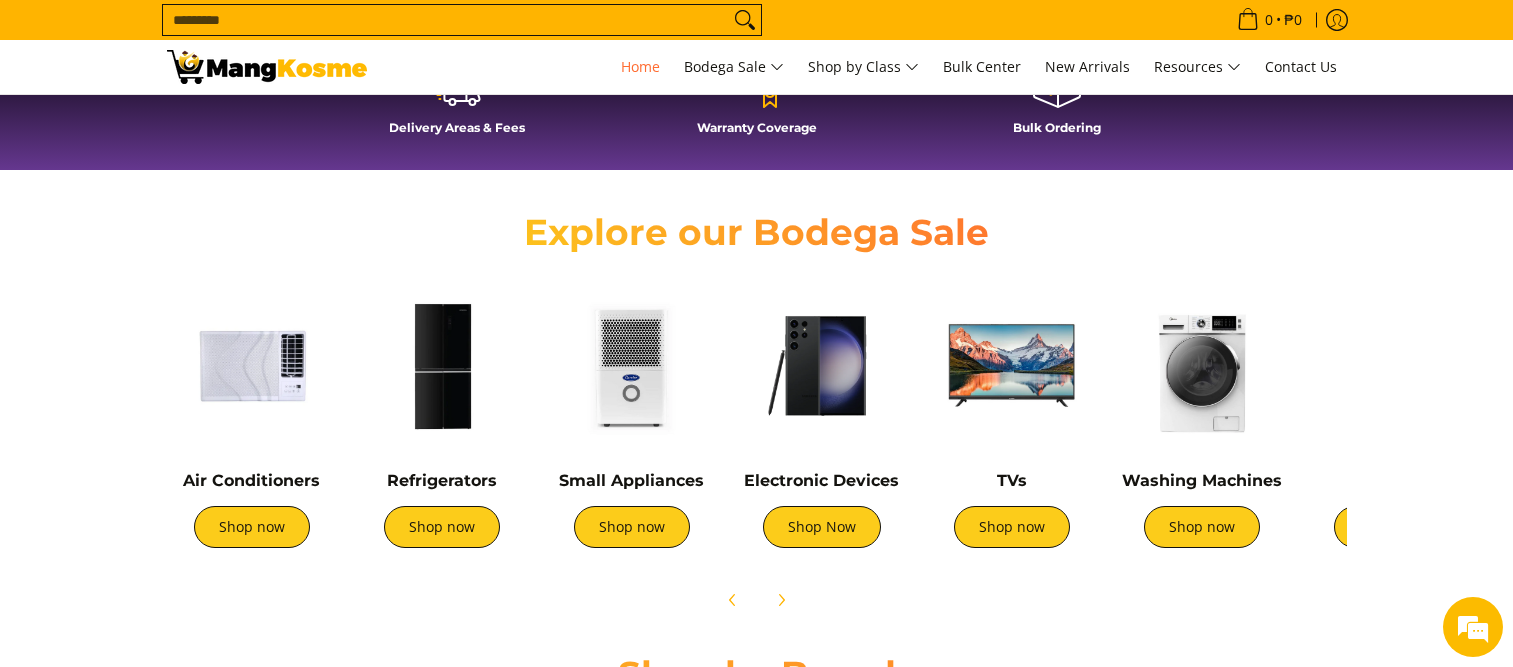 click at bounding box center [632, 366] 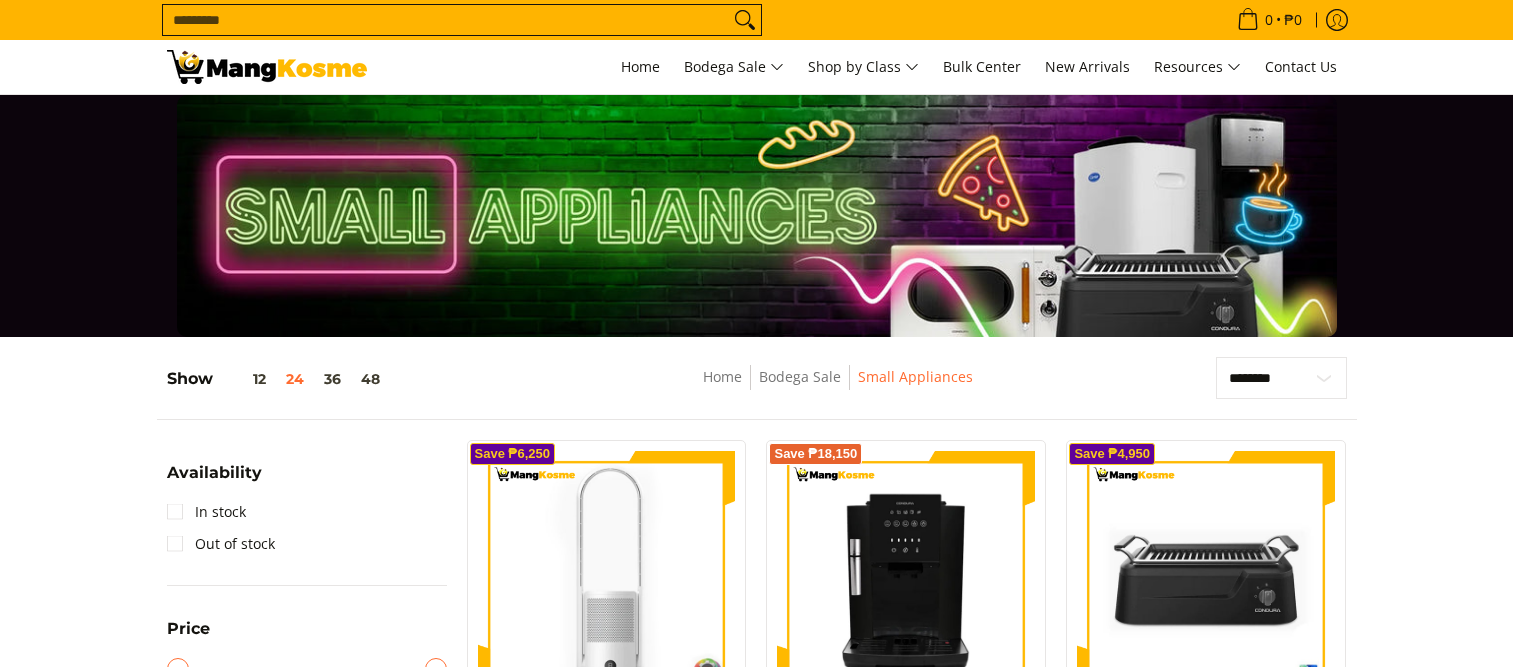 scroll, scrollTop: 500, scrollLeft: 0, axis: vertical 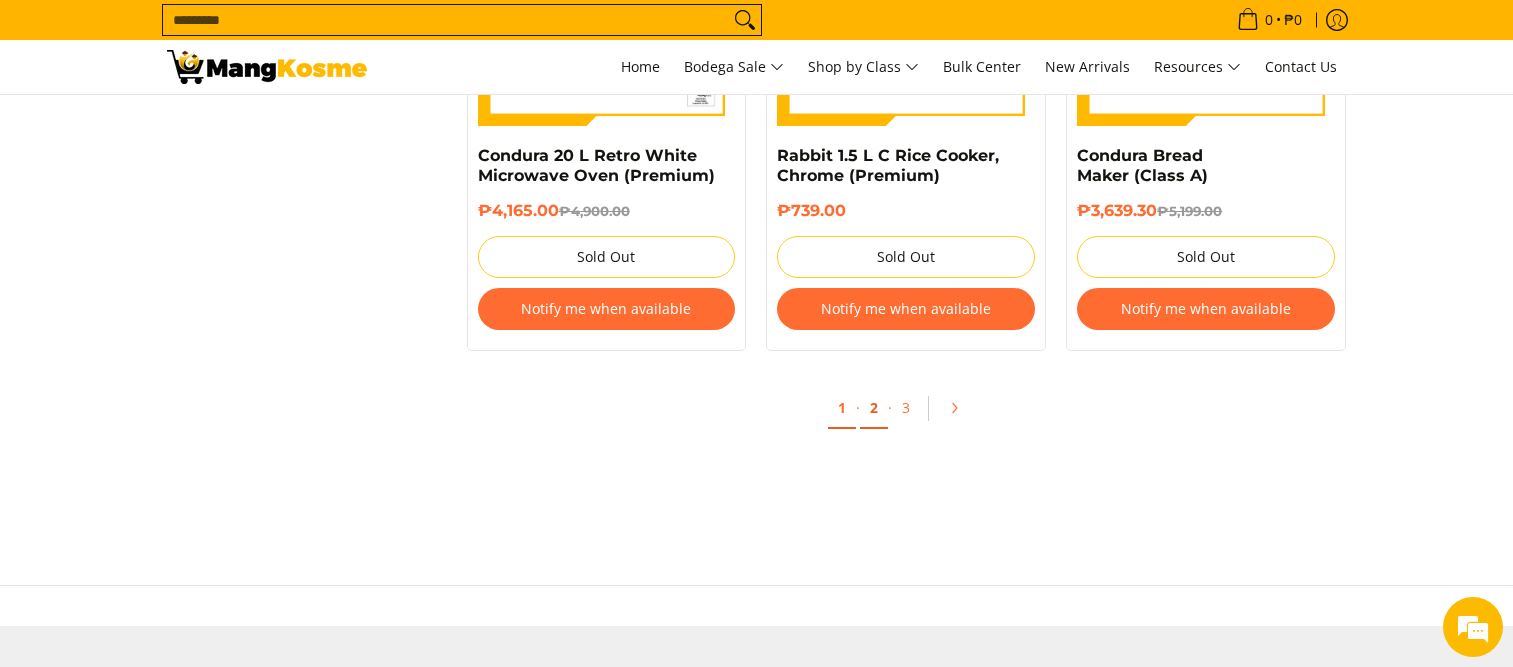 click on "2" at bounding box center [874, 408] 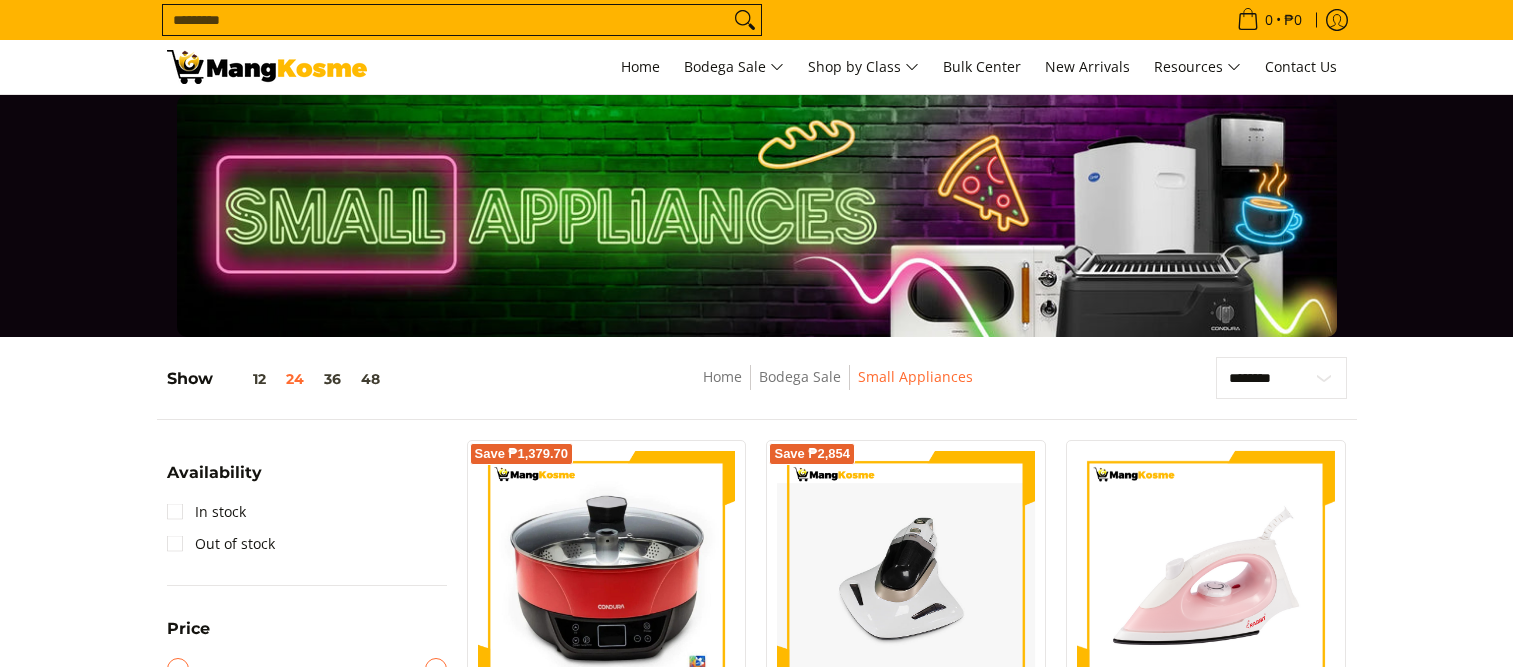 scroll, scrollTop: 0, scrollLeft: 0, axis: both 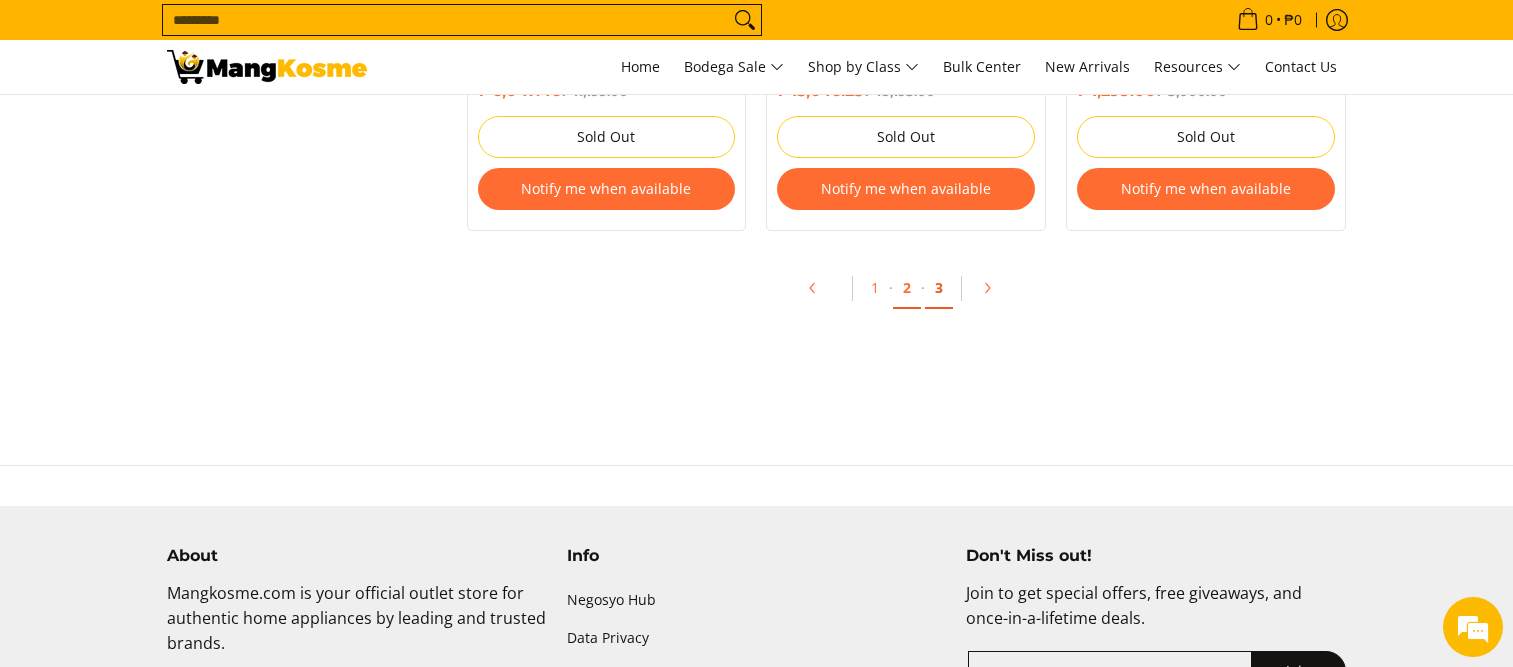 click on "3" at bounding box center (939, 288) 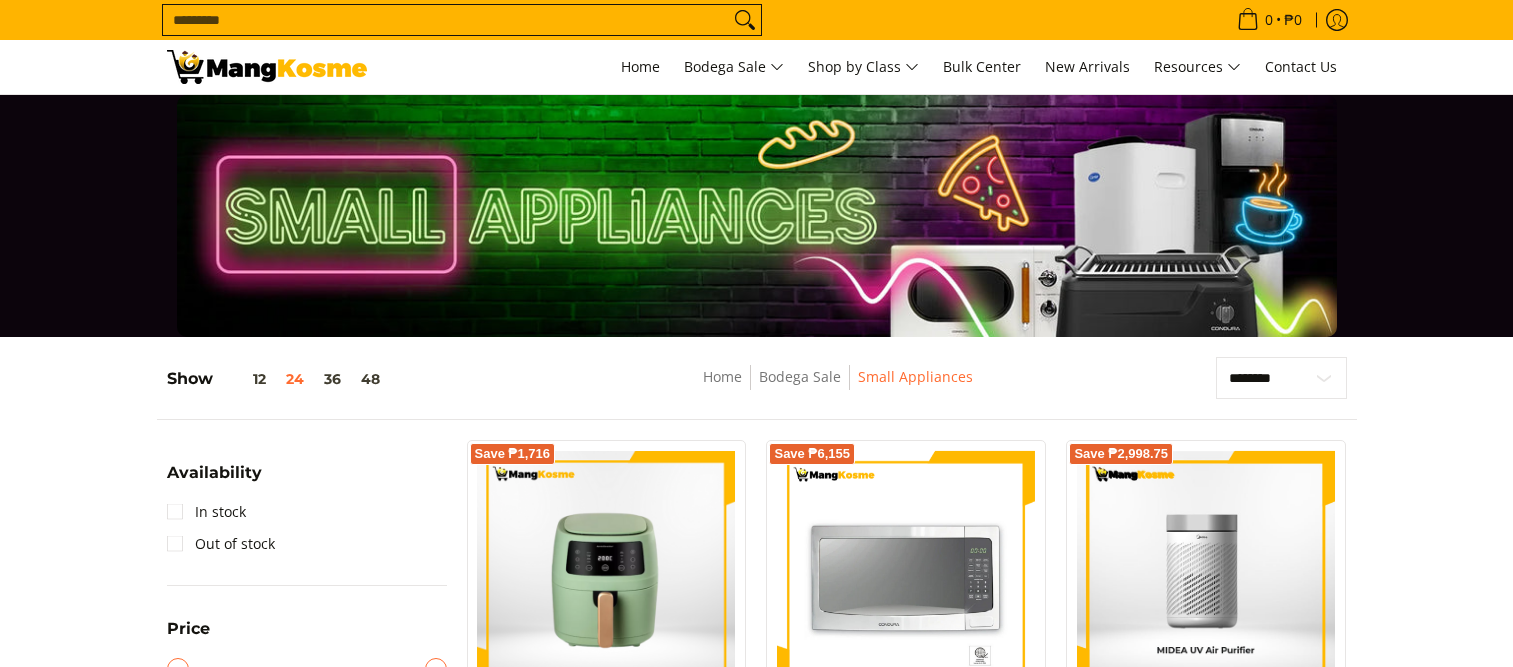scroll, scrollTop: 400, scrollLeft: 0, axis: vertical 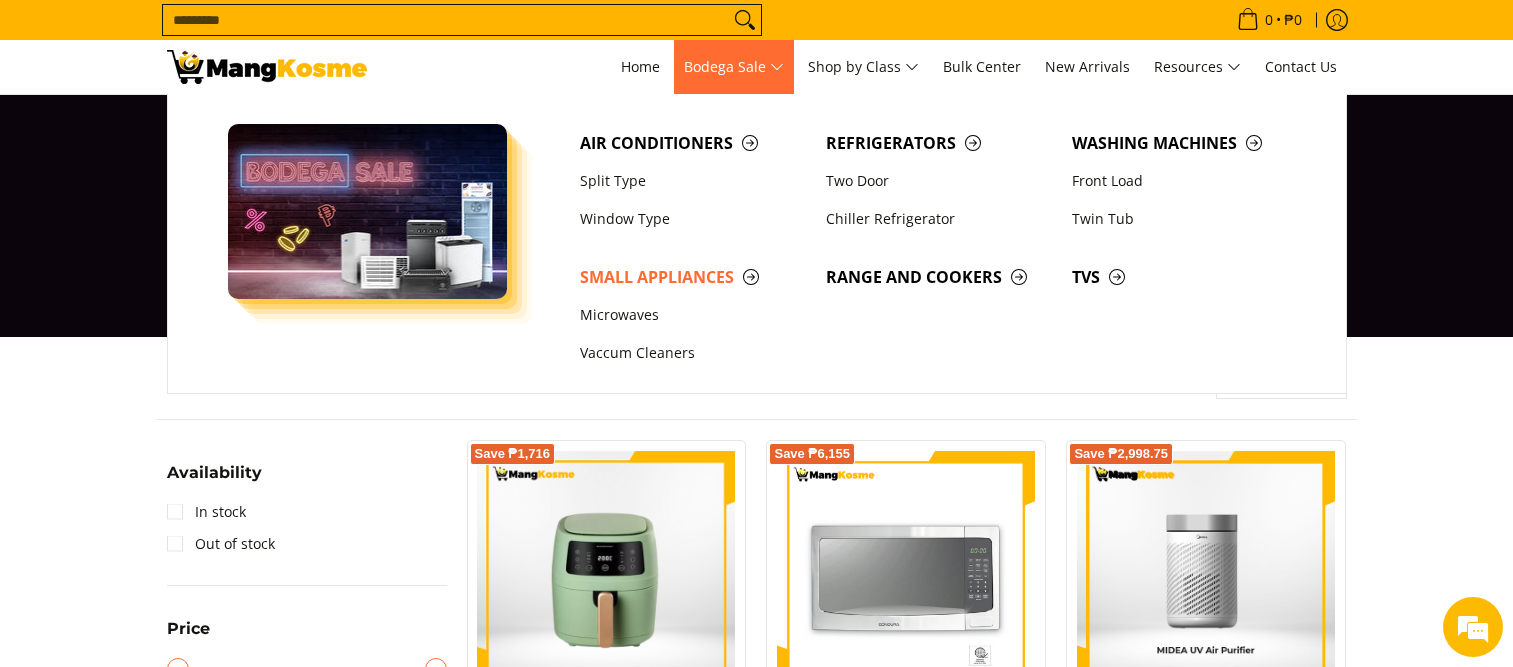 click on "Bodega Sale" at bounding box center (734, 67) 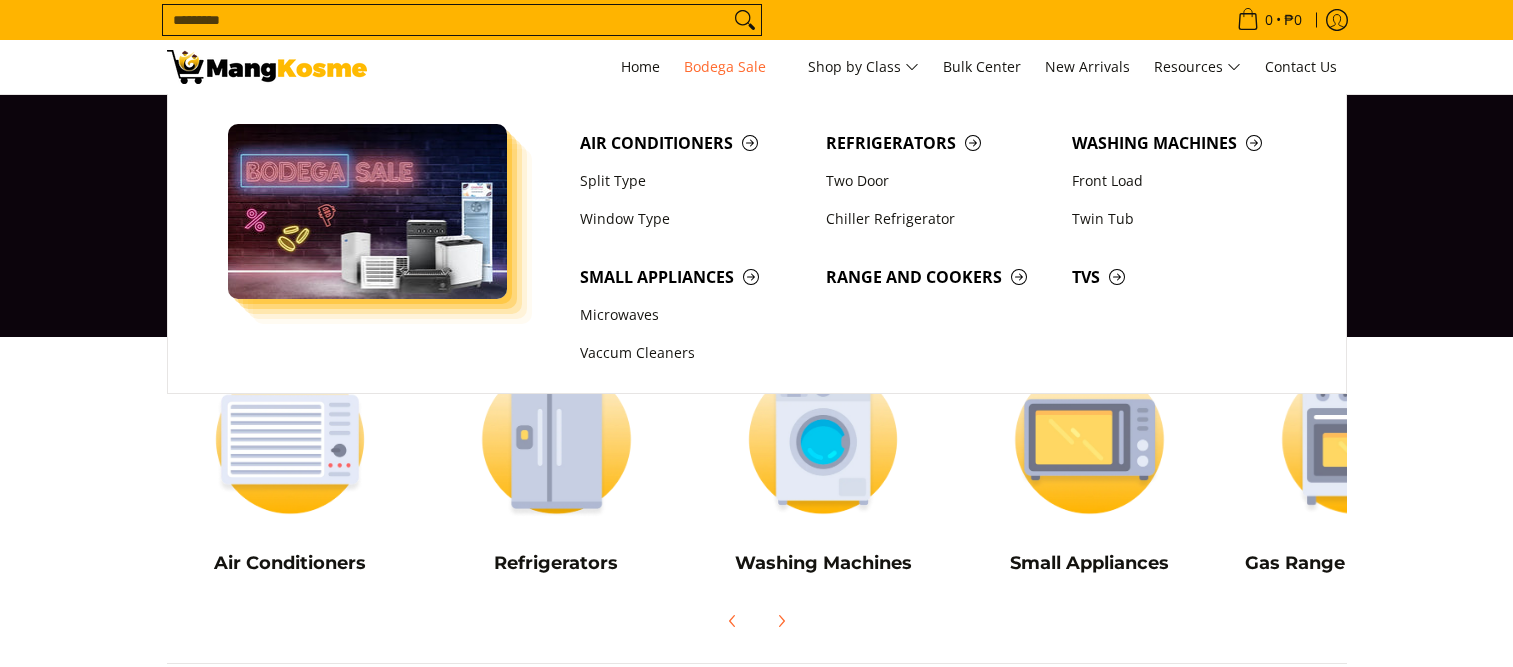 scroll, scrollTop: 0, scrollLeft: 0, axis: both 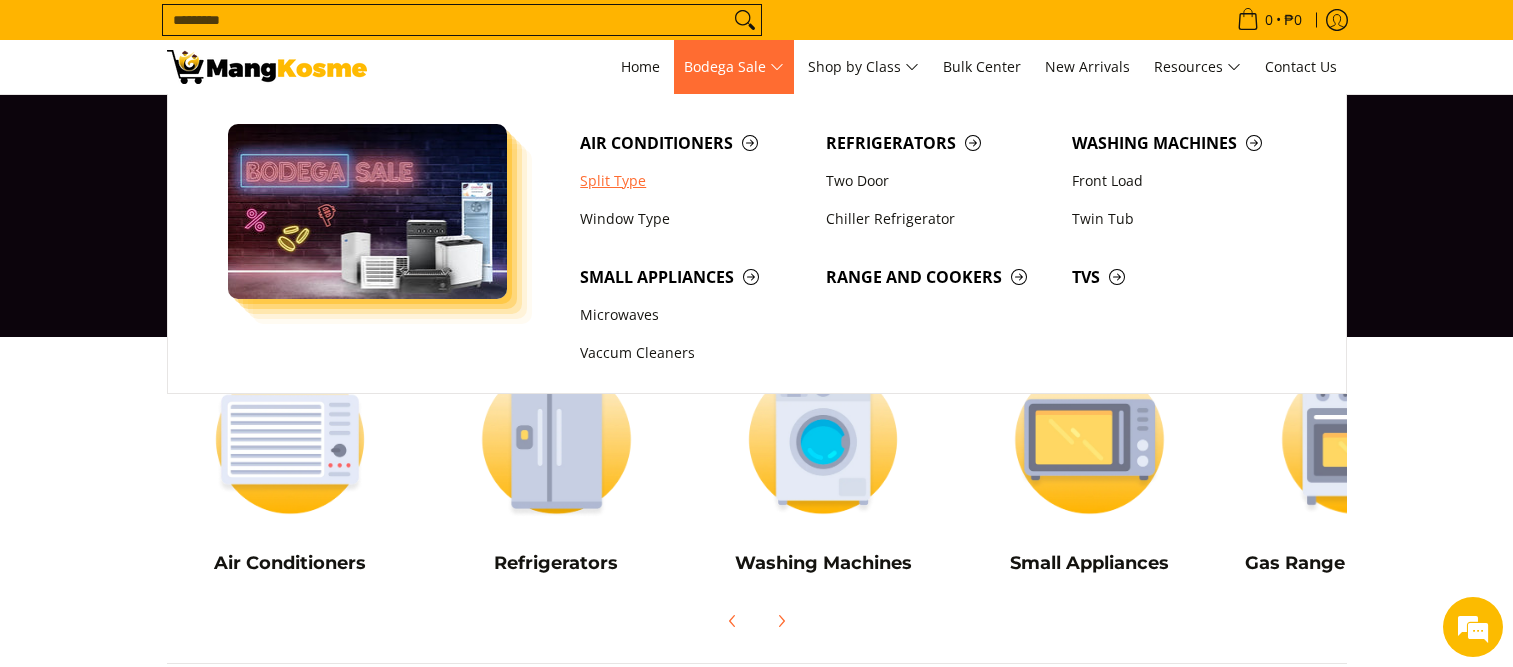 click on "Split Type" at bounding box center [693, 181] 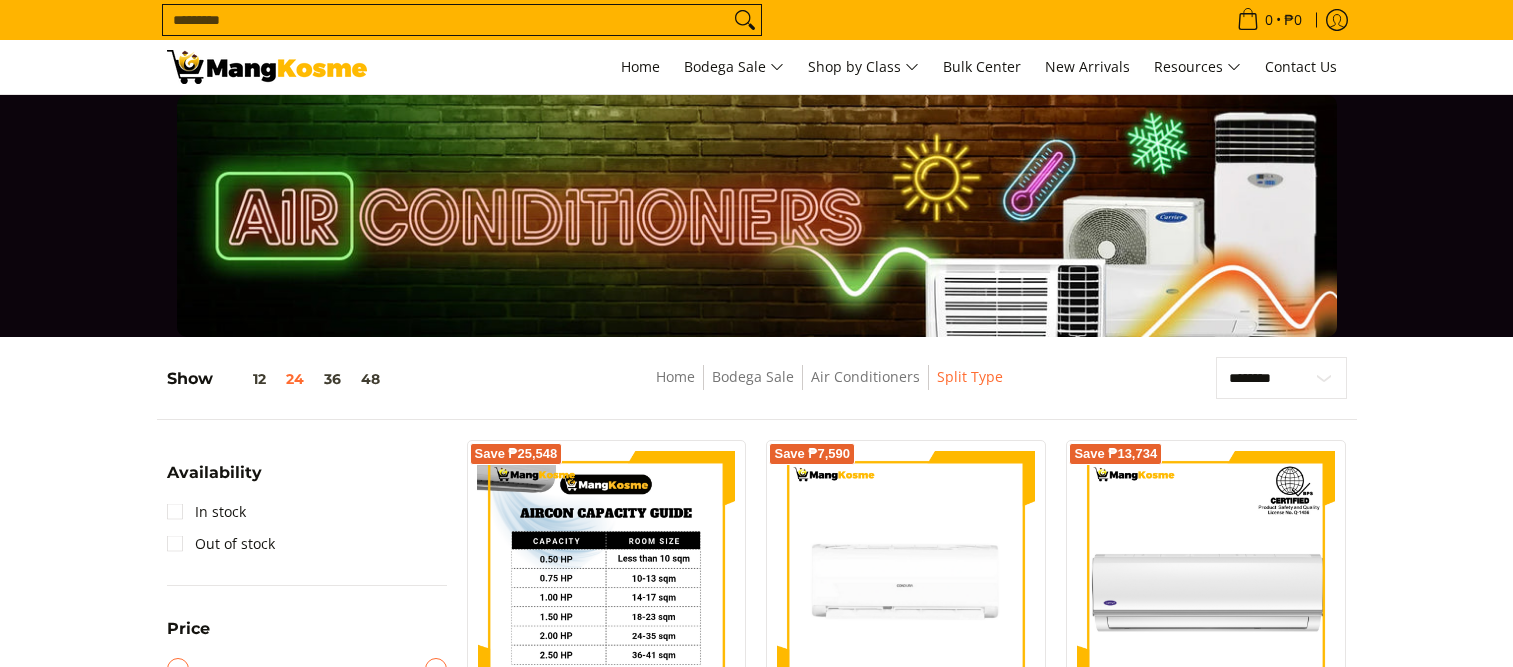scroll, scrollTop: 0, scrollLeft: 0, axis: both 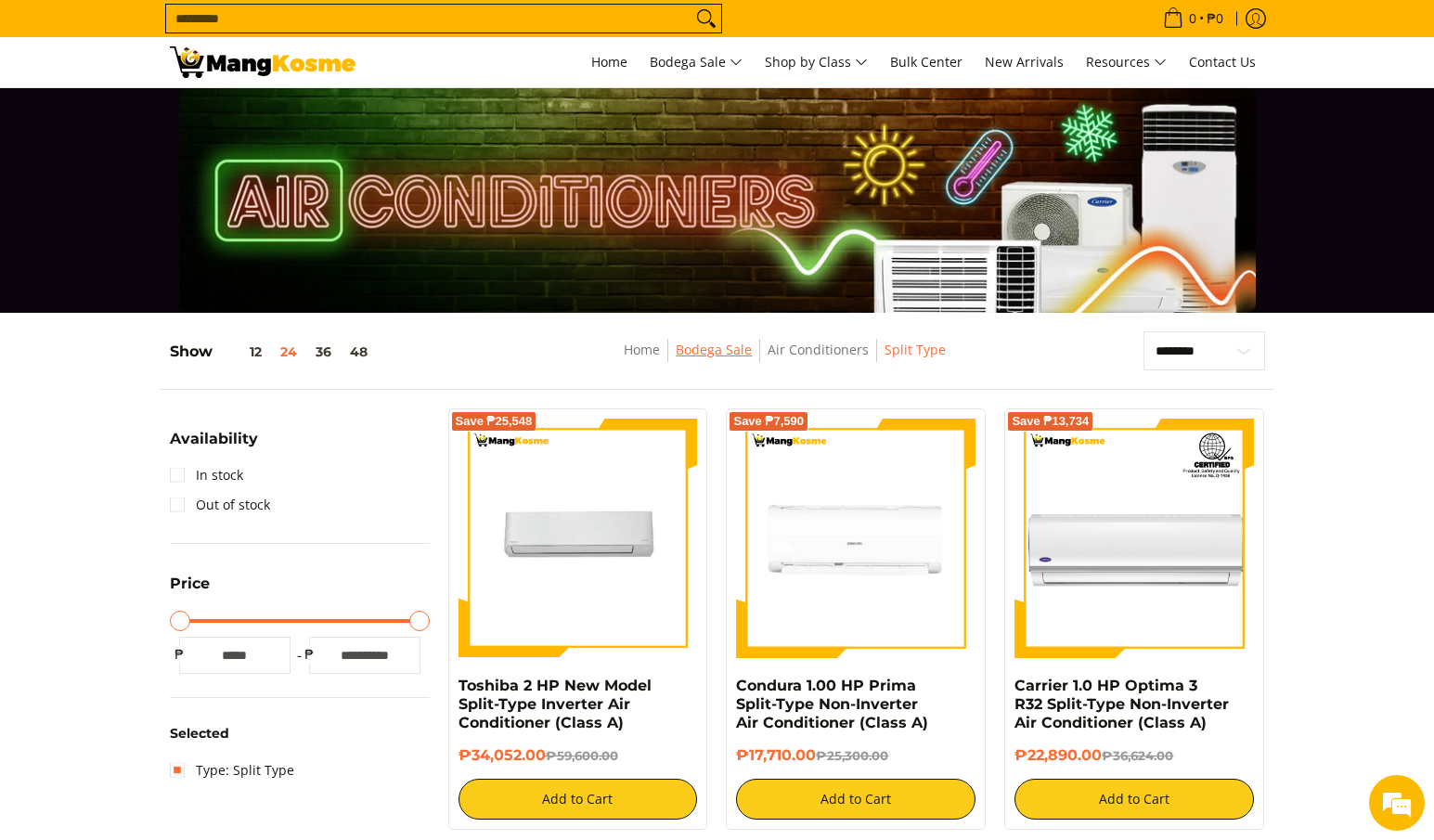 click on "Bodega Sale" at bounding box center (714, 349) 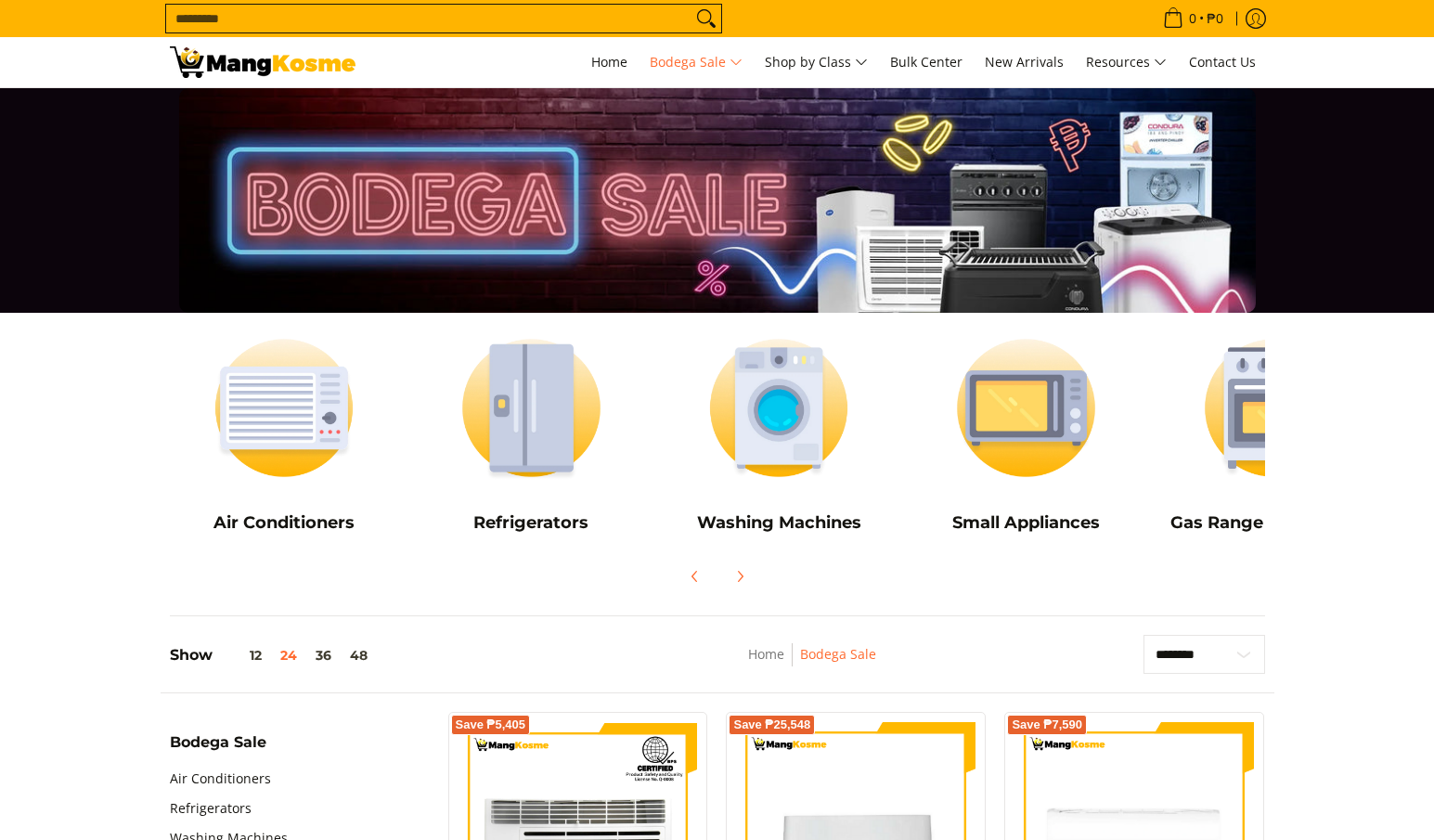 scroll, scrollTop: 278, scrollLeft: 0, axis: vertical 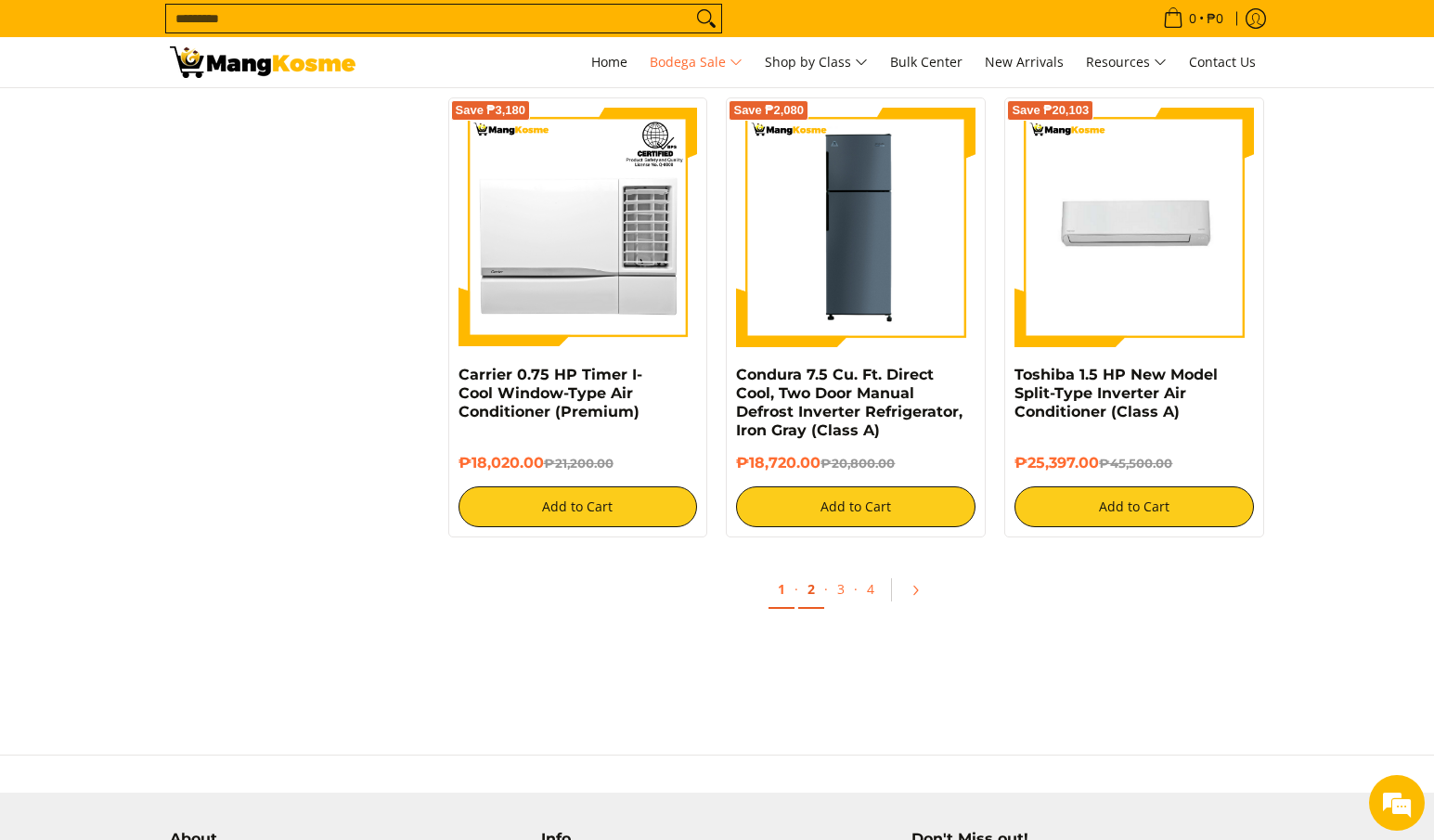 click on "2" at bounding box center [811, 589] 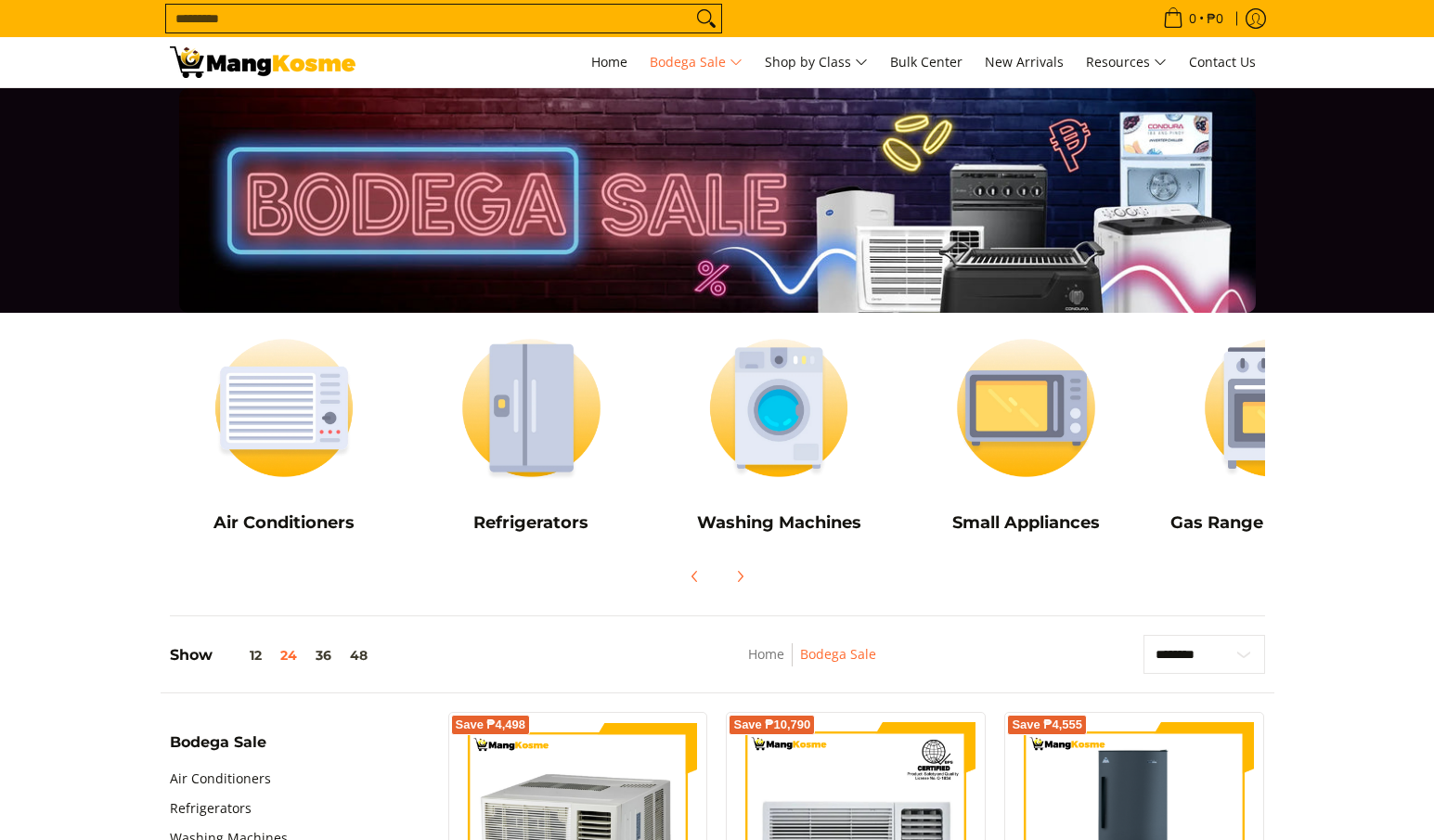 scroll, scrollTop: 371, scrollLeft: 0, axis: vertical 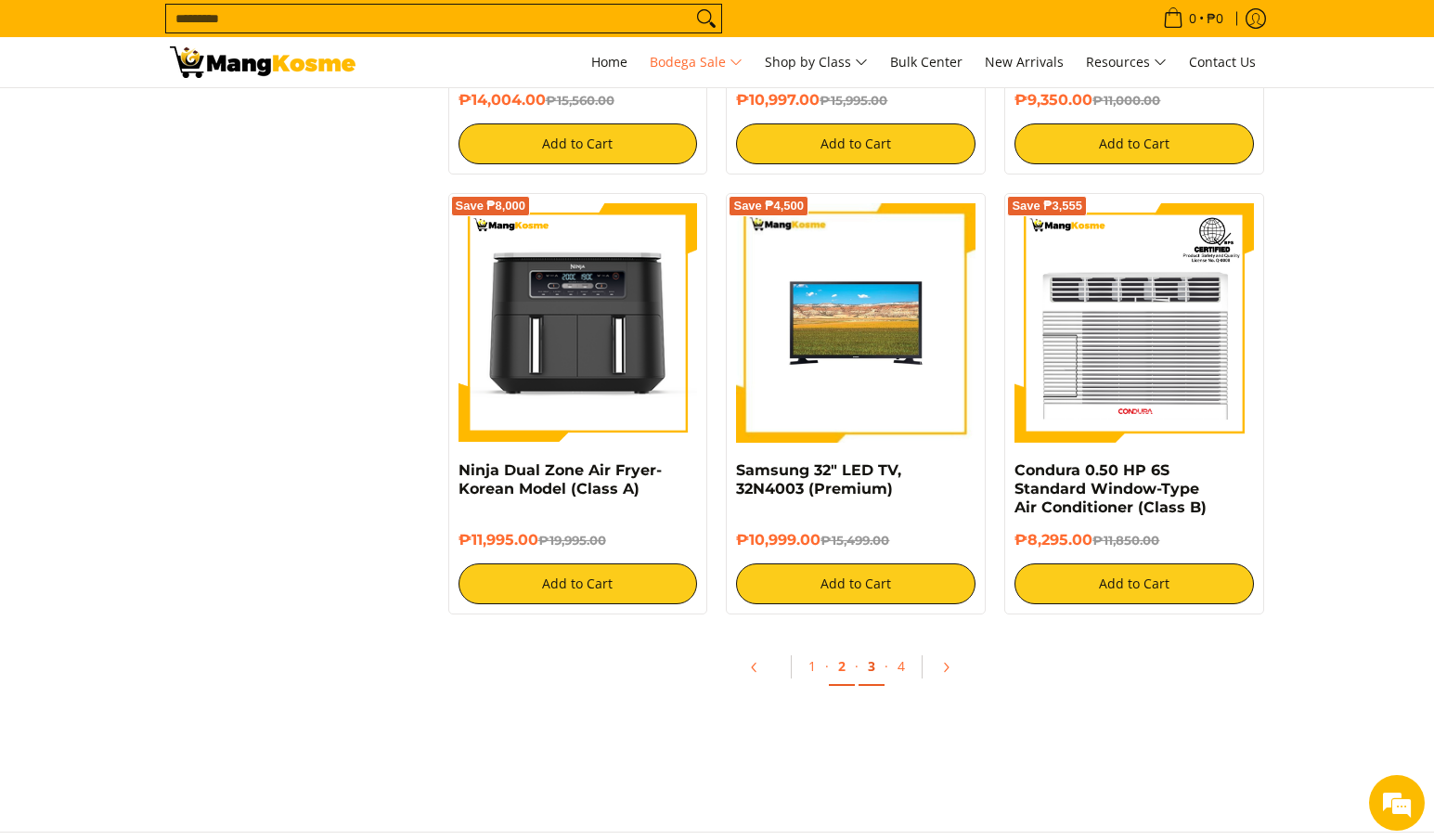 click on "3" at bounding box center [872, 666] 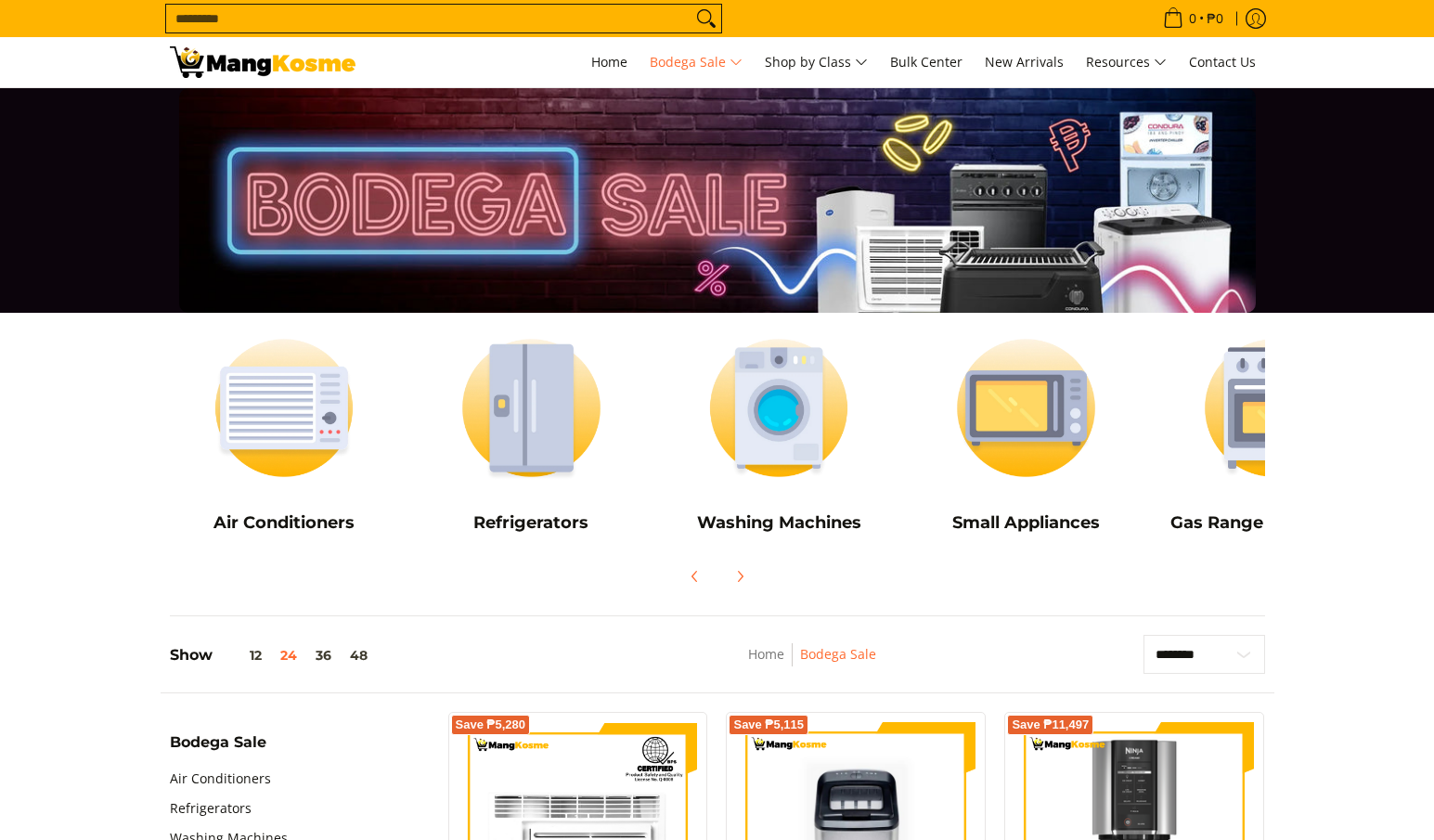 scroll, scrollTop: 278, scrollLeft: 0, axis: vertical 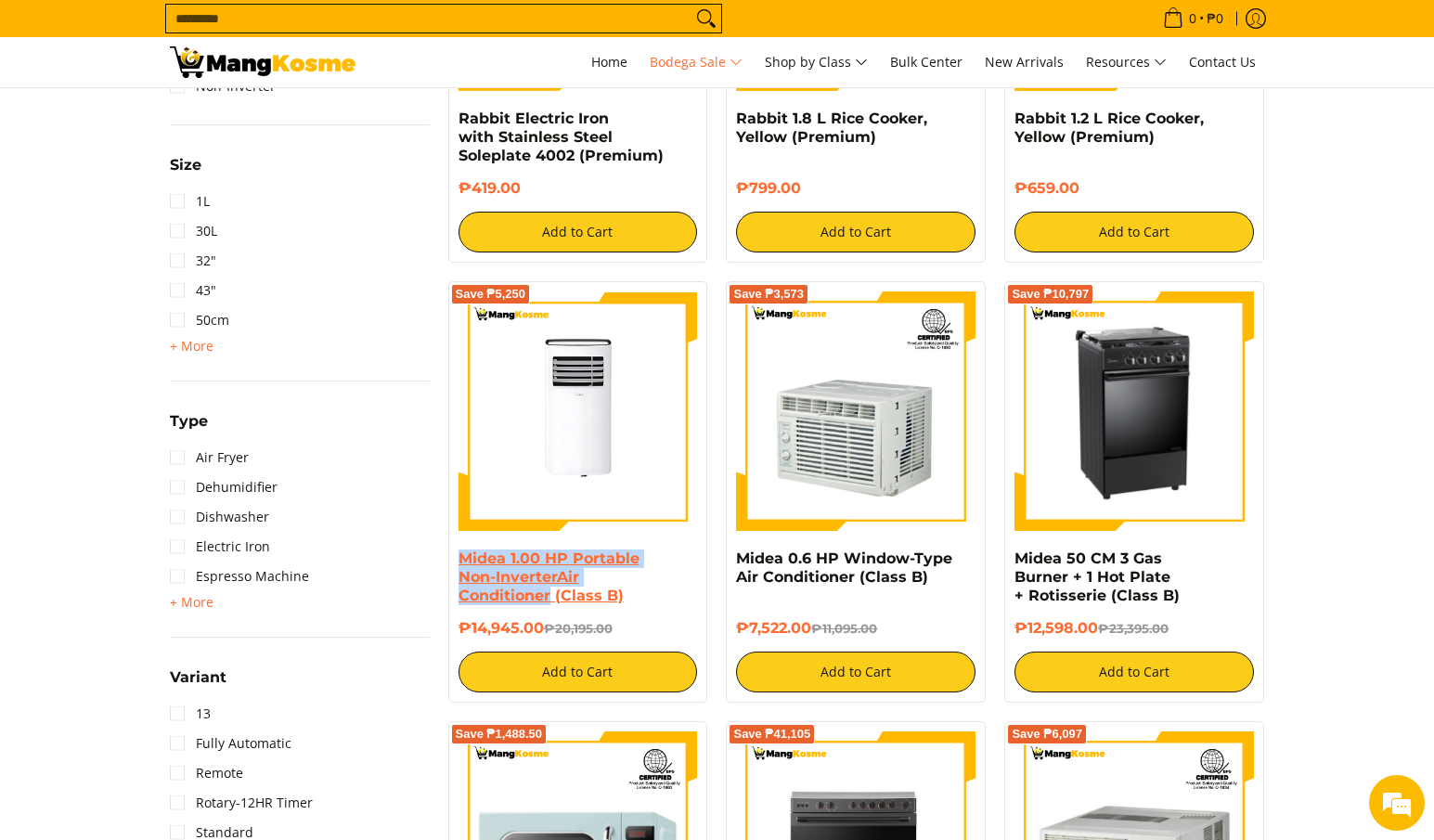 drag, startPoint x: 447, startPoint y: 559, endPoint x: 550, endPoint y: 599, distance: 110.49434 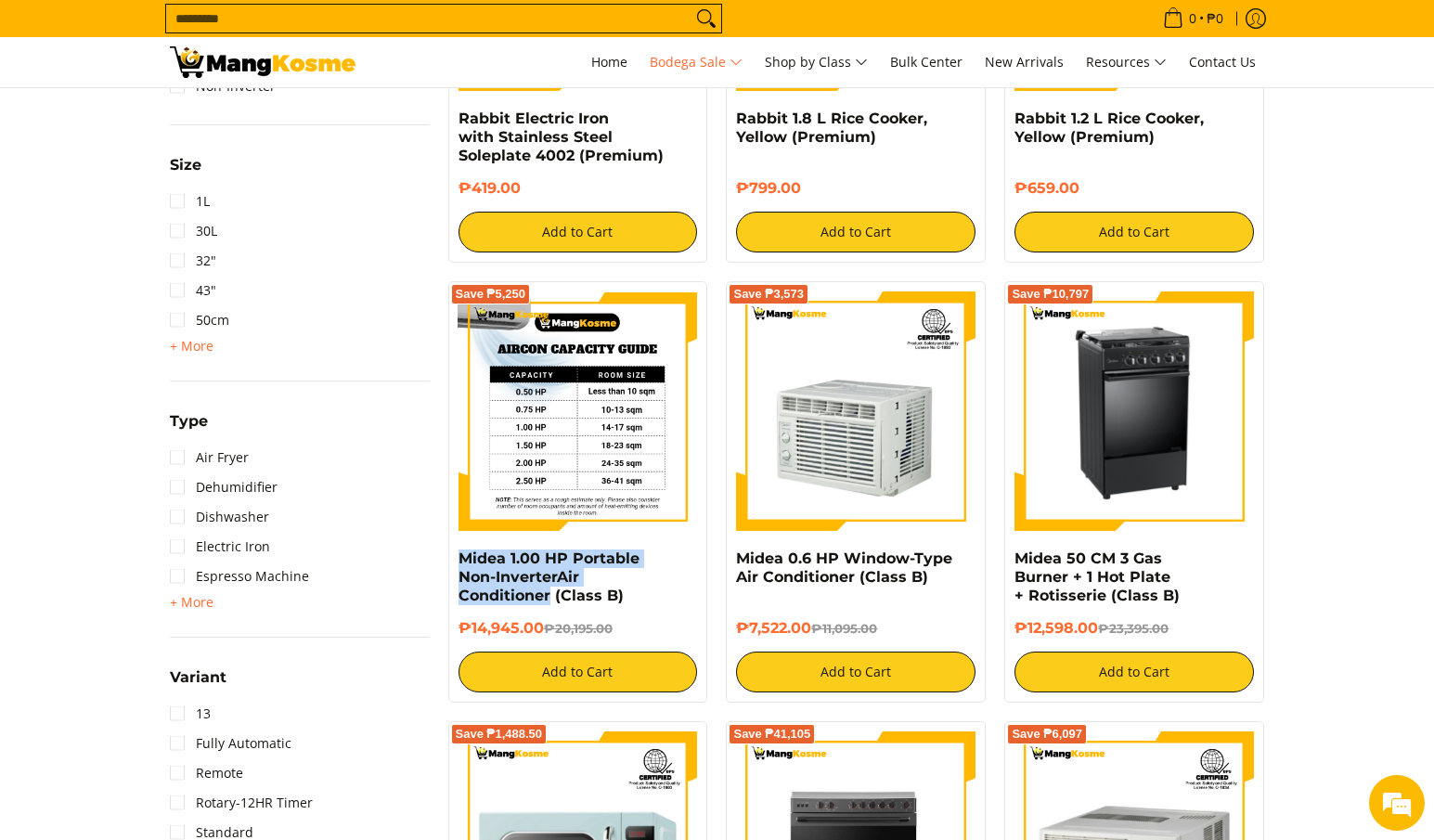 click at bounding box center (578, 411) 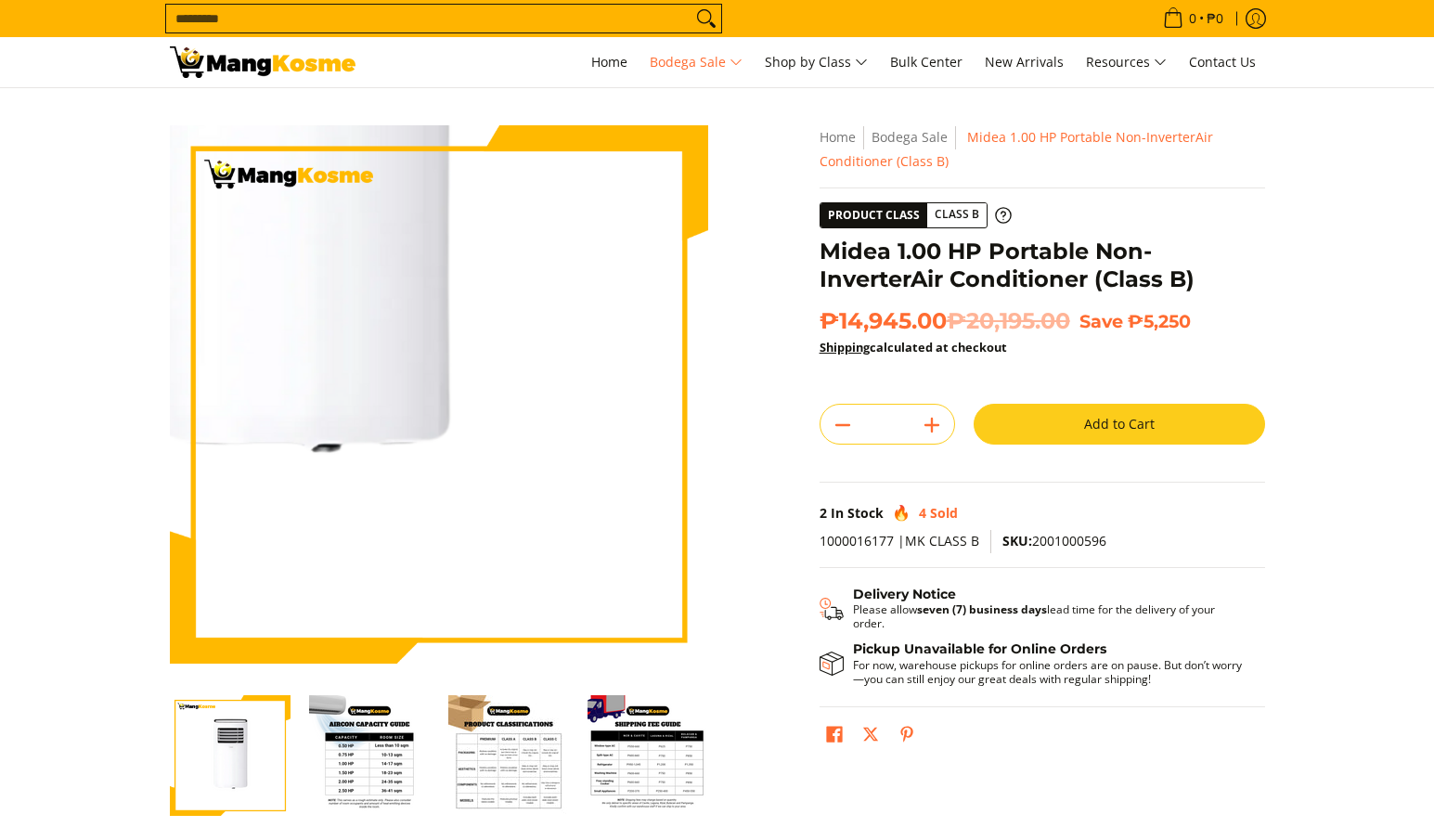 scroll, scrollTop: 0, scrollLeft: 0, axis: both 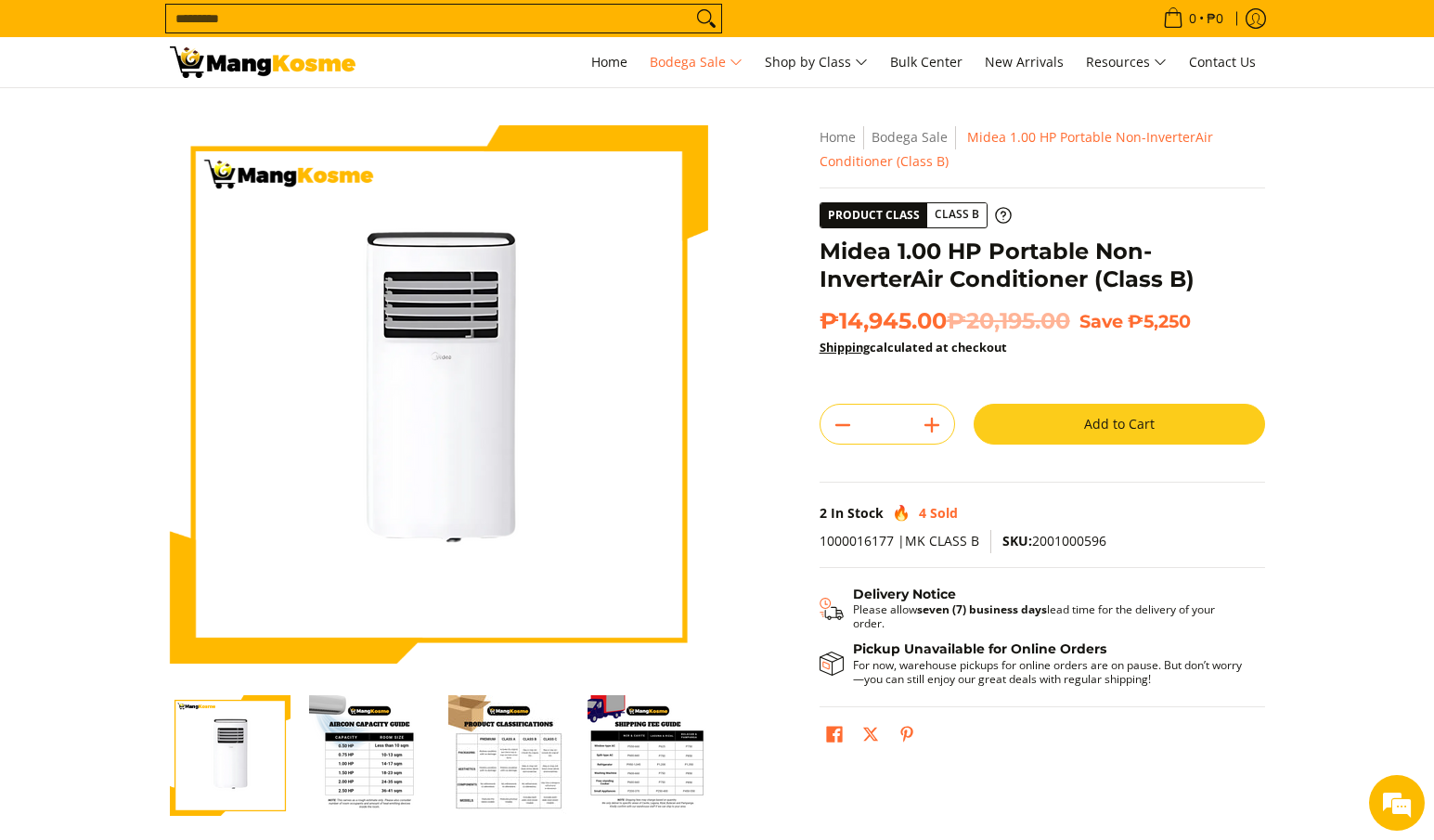 click at bounding box center [369, 756] 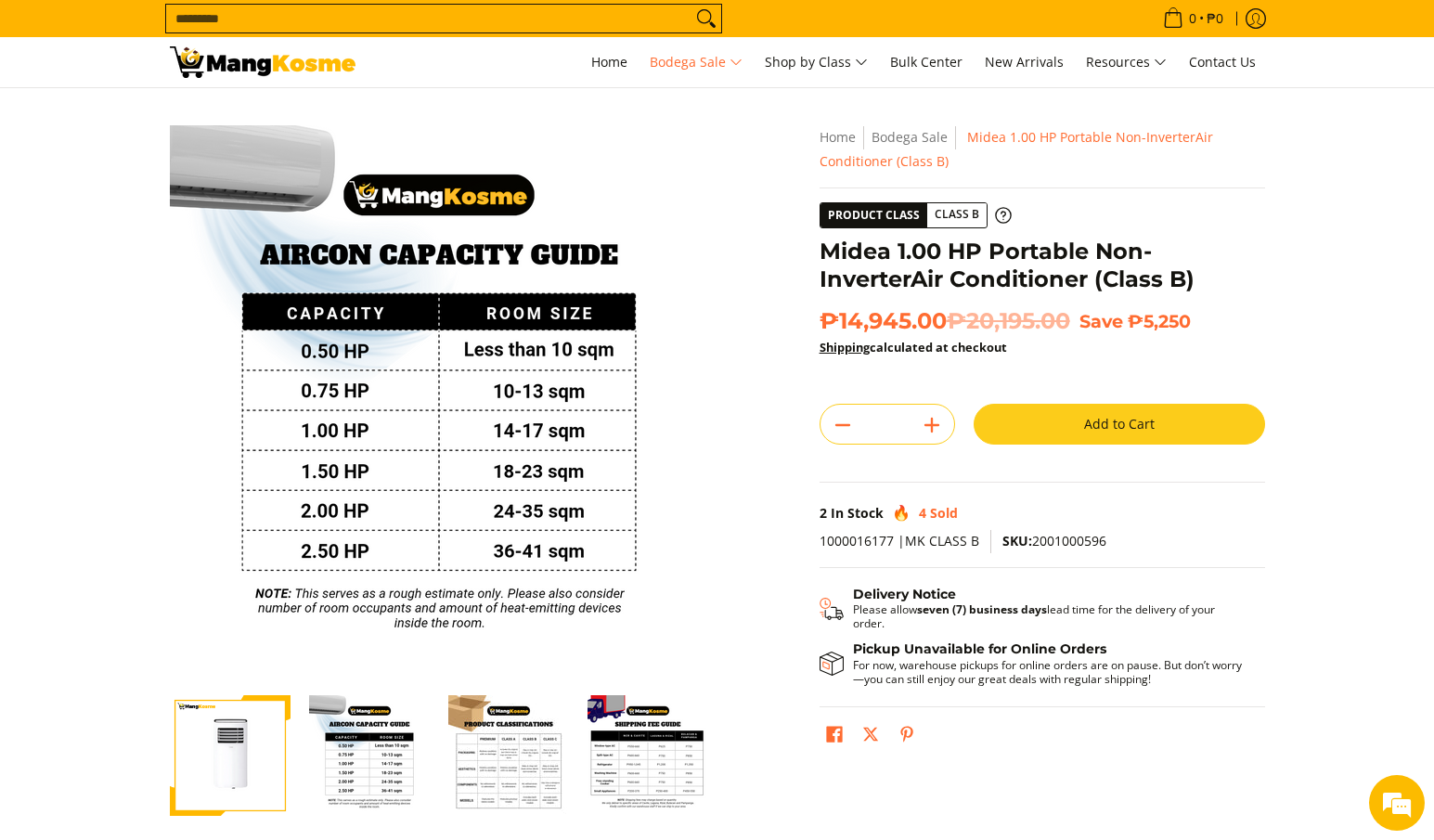 click at bounding box center [509, 756] 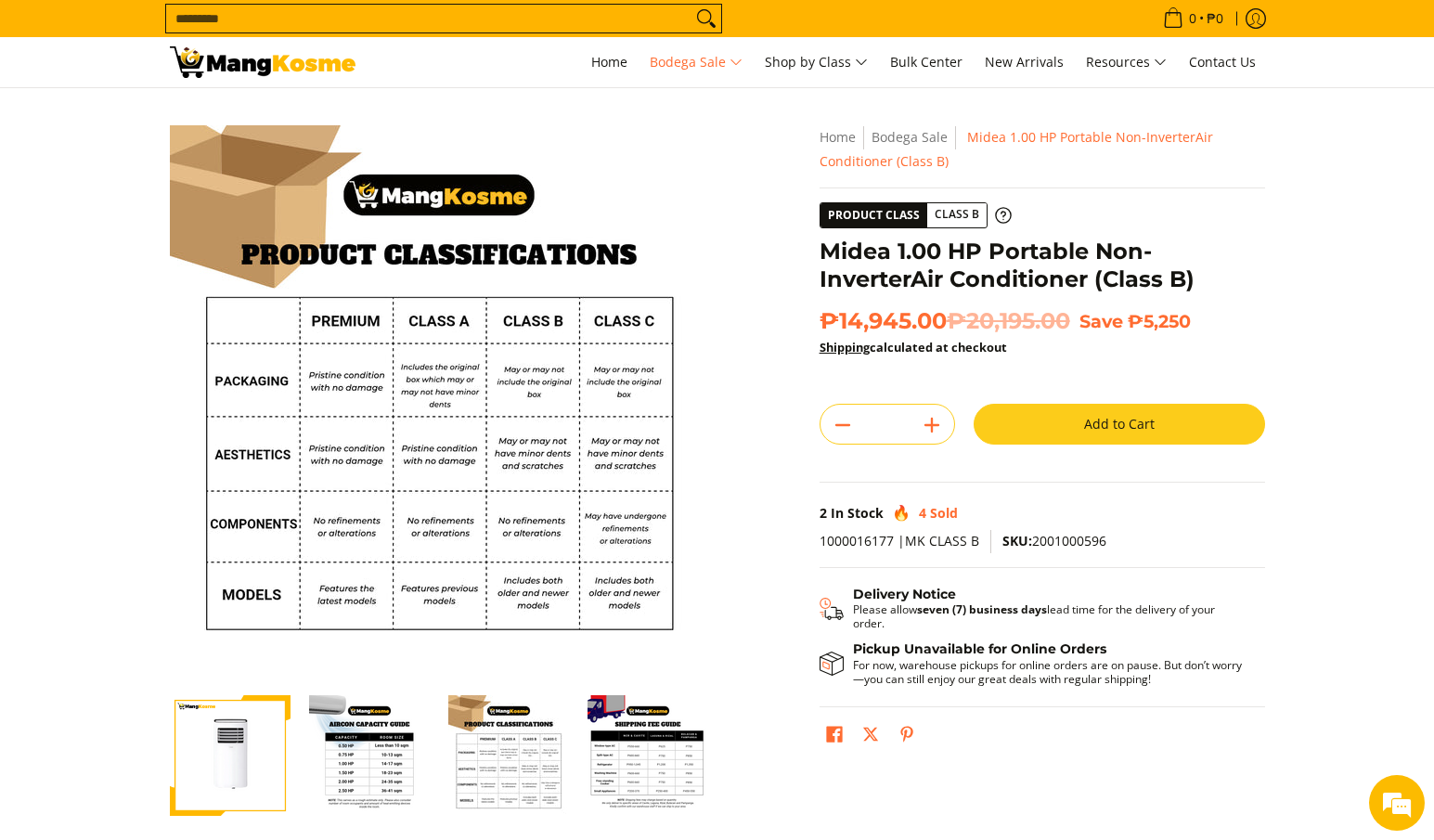 click at bounding box center [648, 756] 